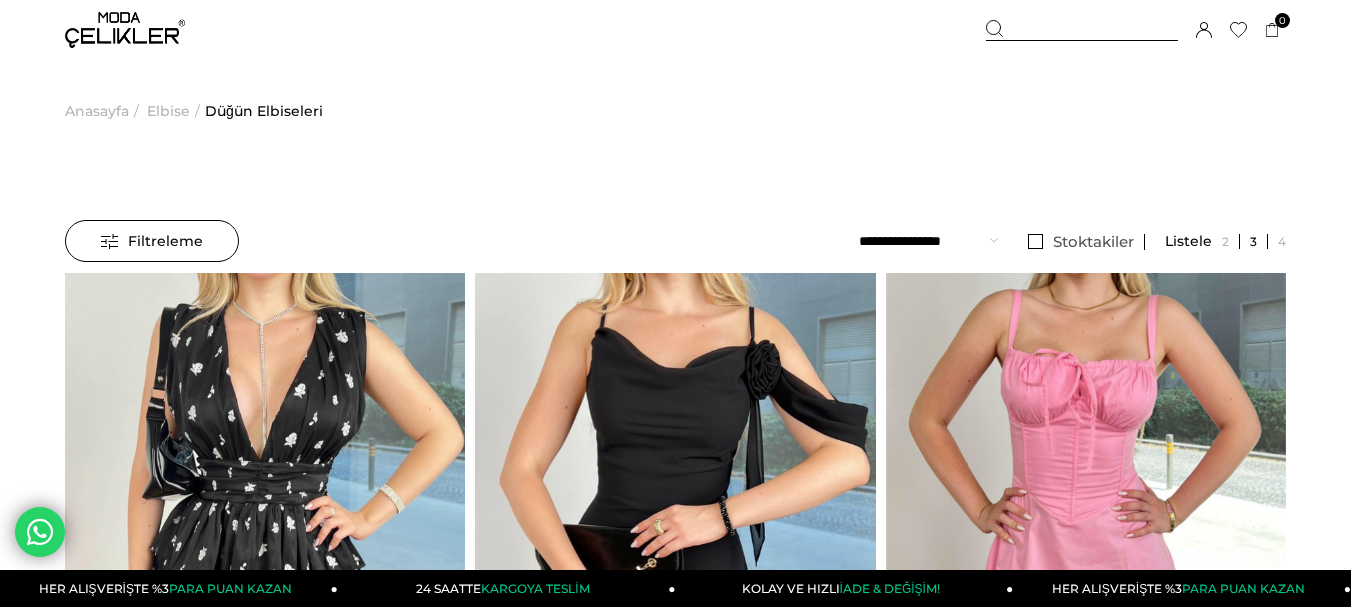 scroll, scrollTop: 199, scrollLeft: 0, axis: vertical 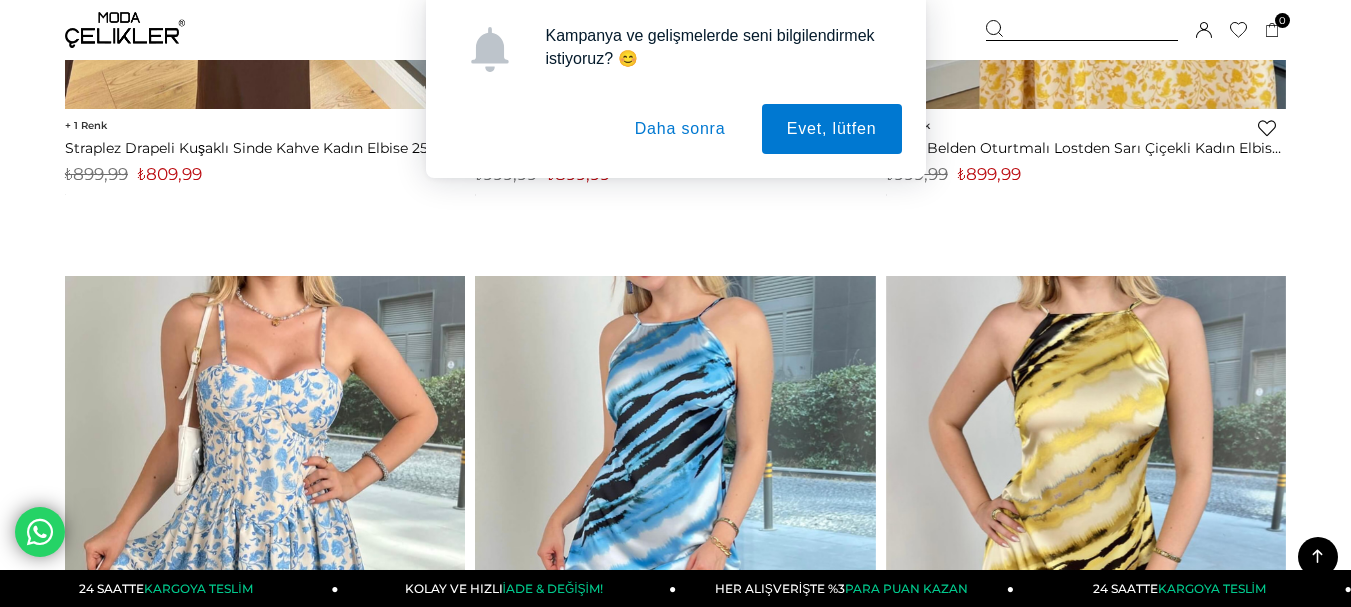 click on "Daha sonra" at bounding box center (680, 129) 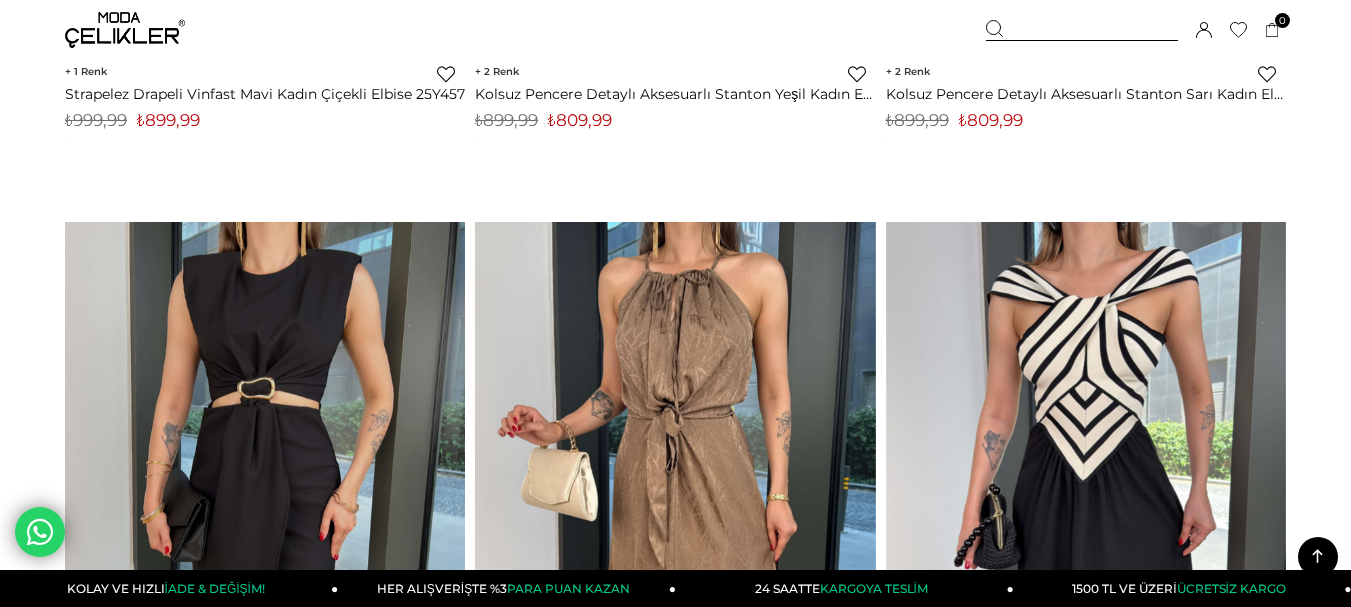 scroll, scrollTop: 13499, scrollLeft: 0, axis: vertical 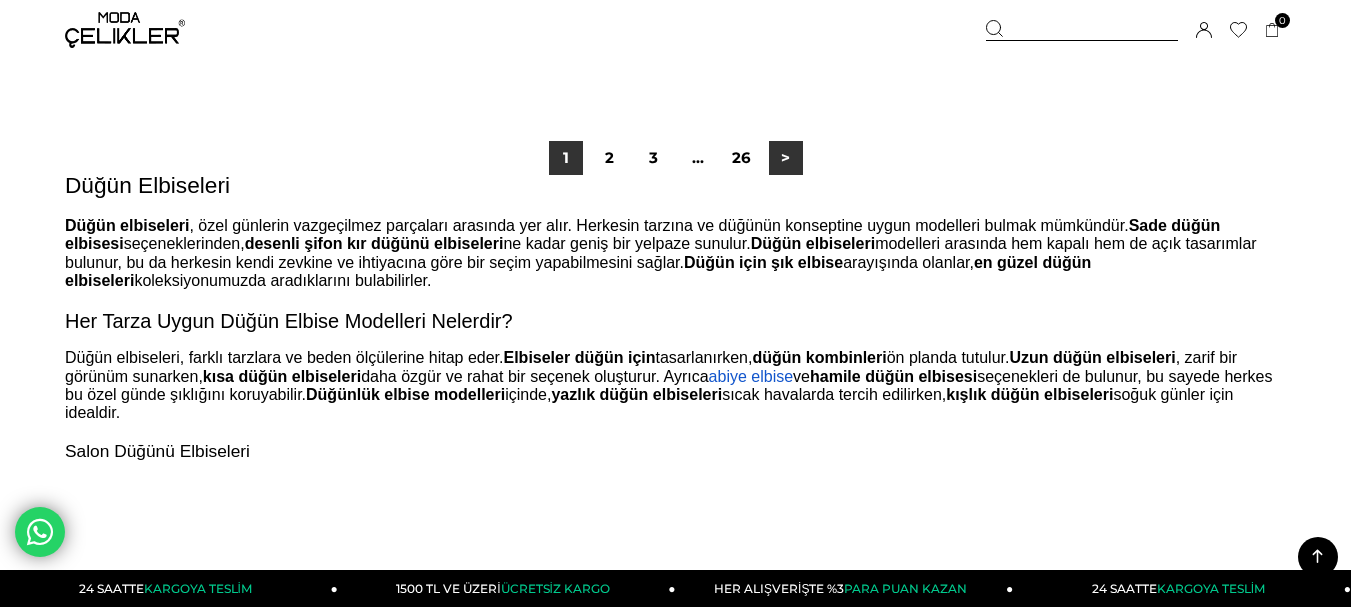 click on ">" at bounding box center [786, 158] 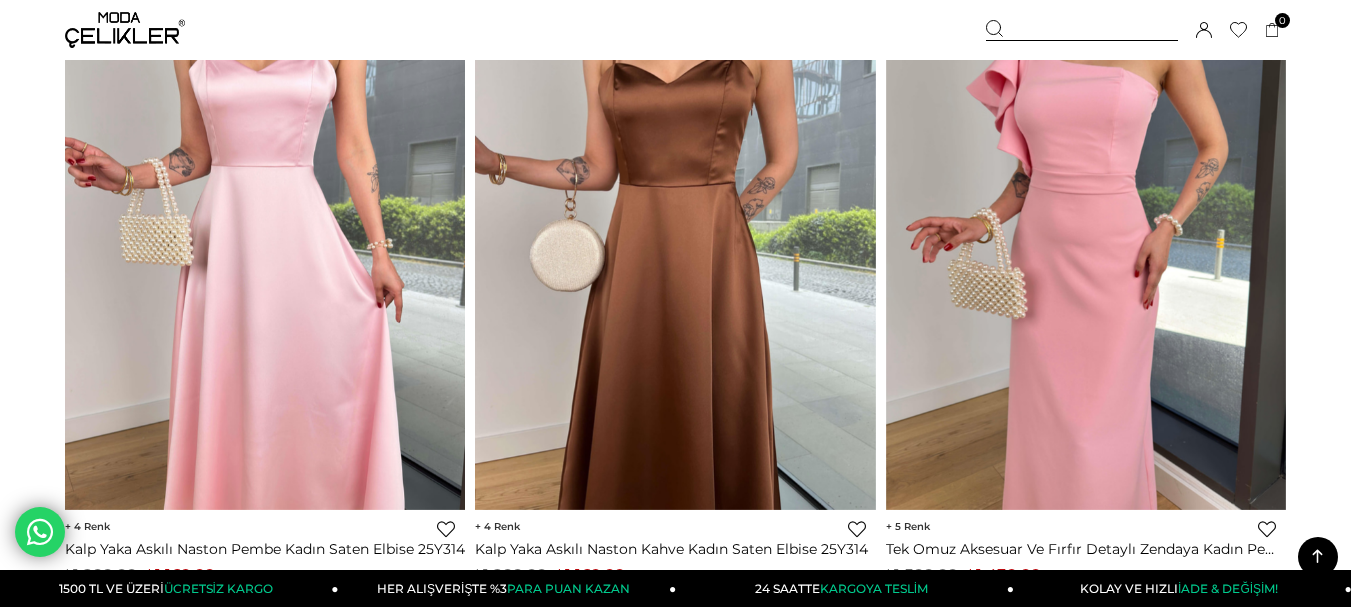 scroll, scrollTop: 11000, scrollLeft: 0, axis: vertical 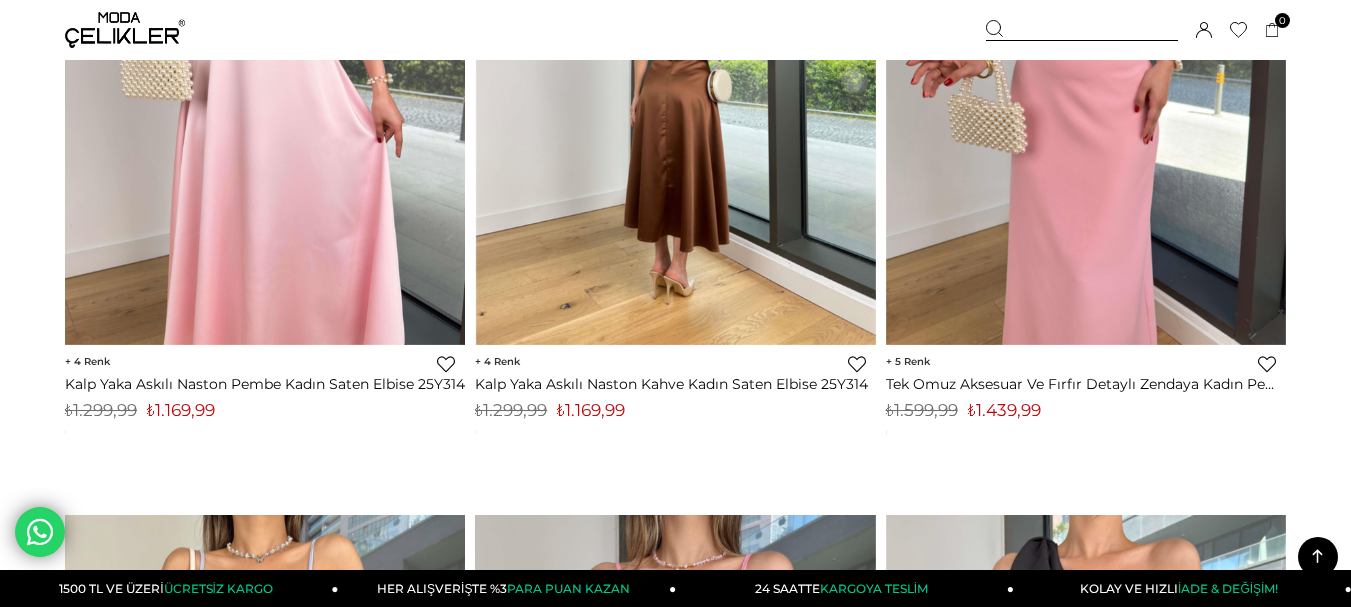 click at bounding box center (676, 78) 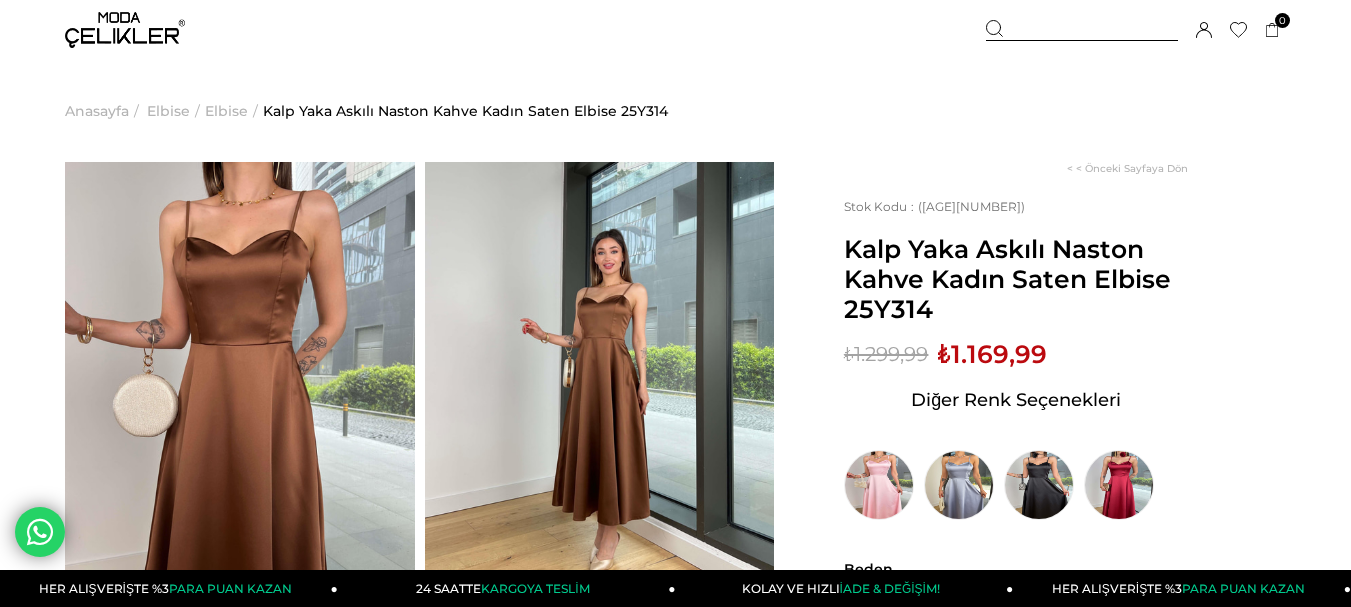 scroll, scrollTop: 100, scrollLeft: 0, axis: vertical 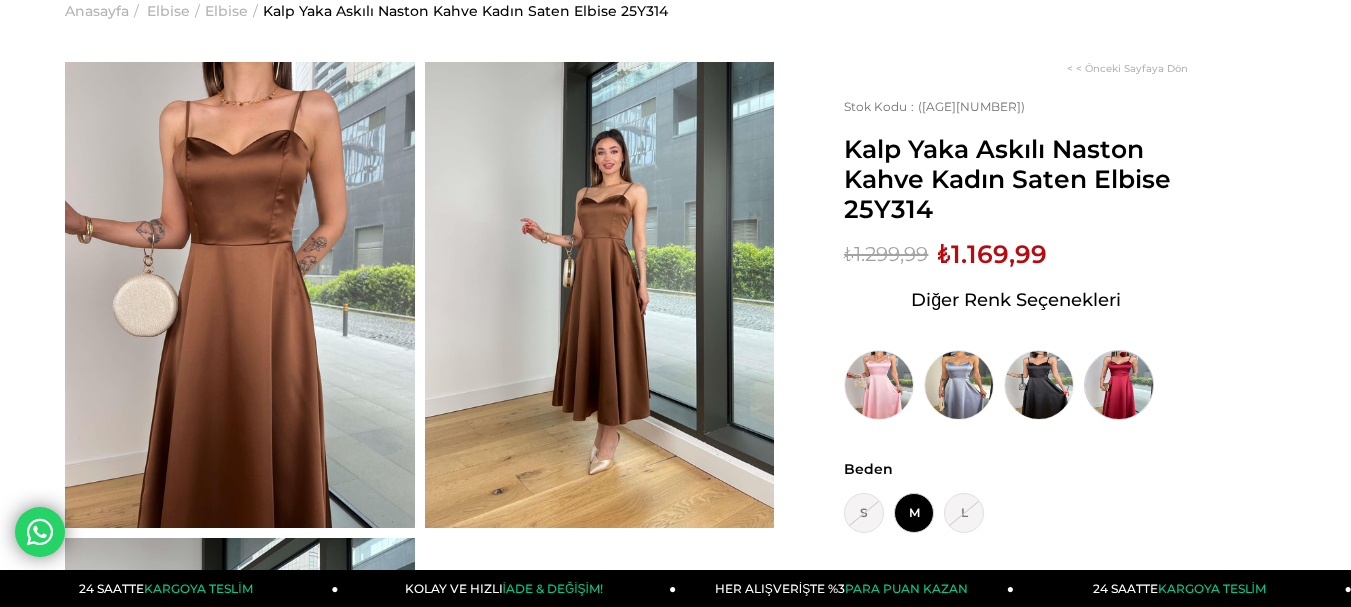 click at bounding box center [1119, 385] 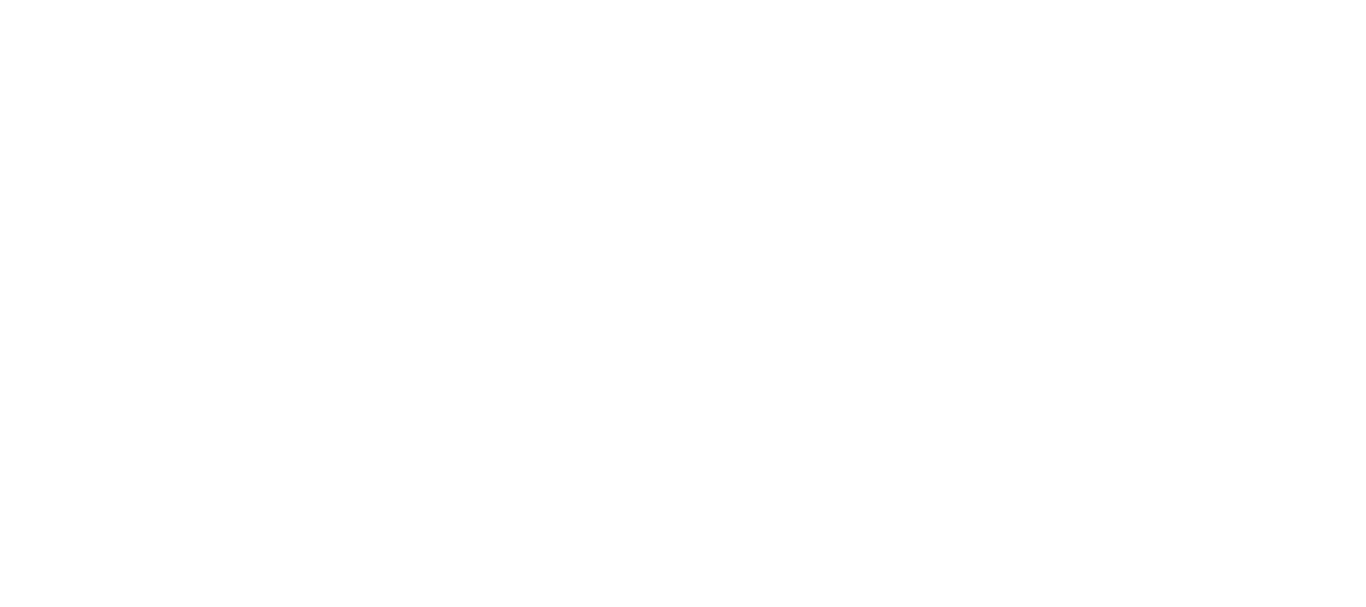 scroll, scrollTop: 0, scrollLeft: 0, axis: both 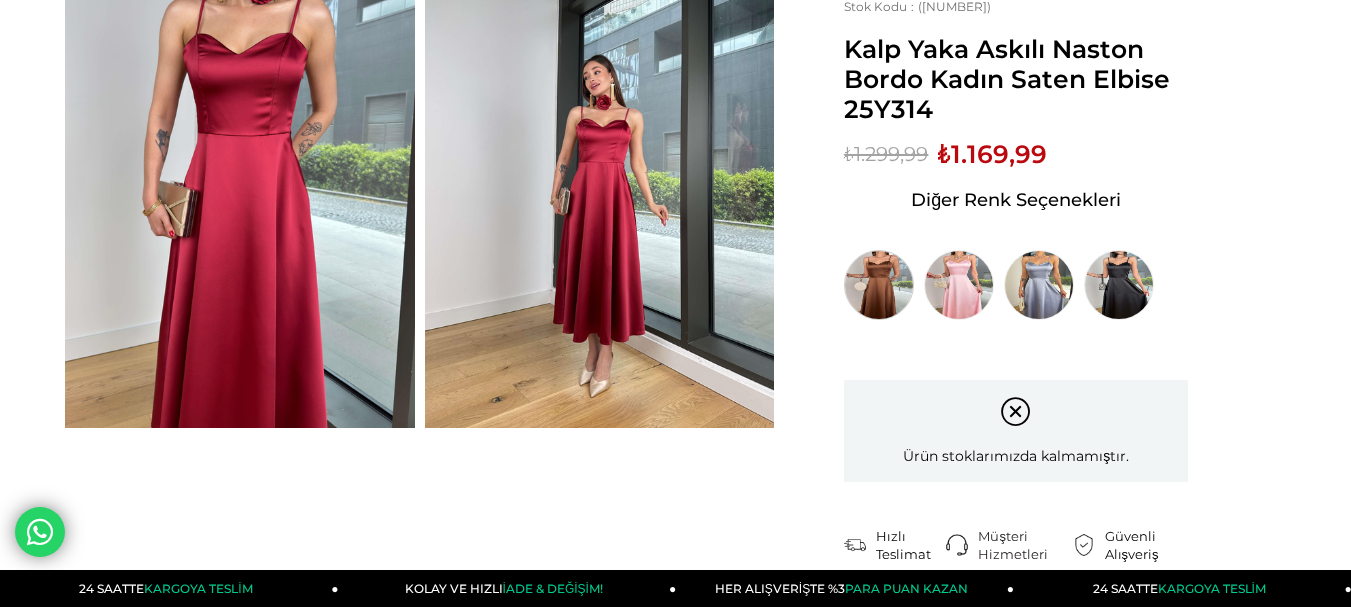 click at bounding box center (879, 285) 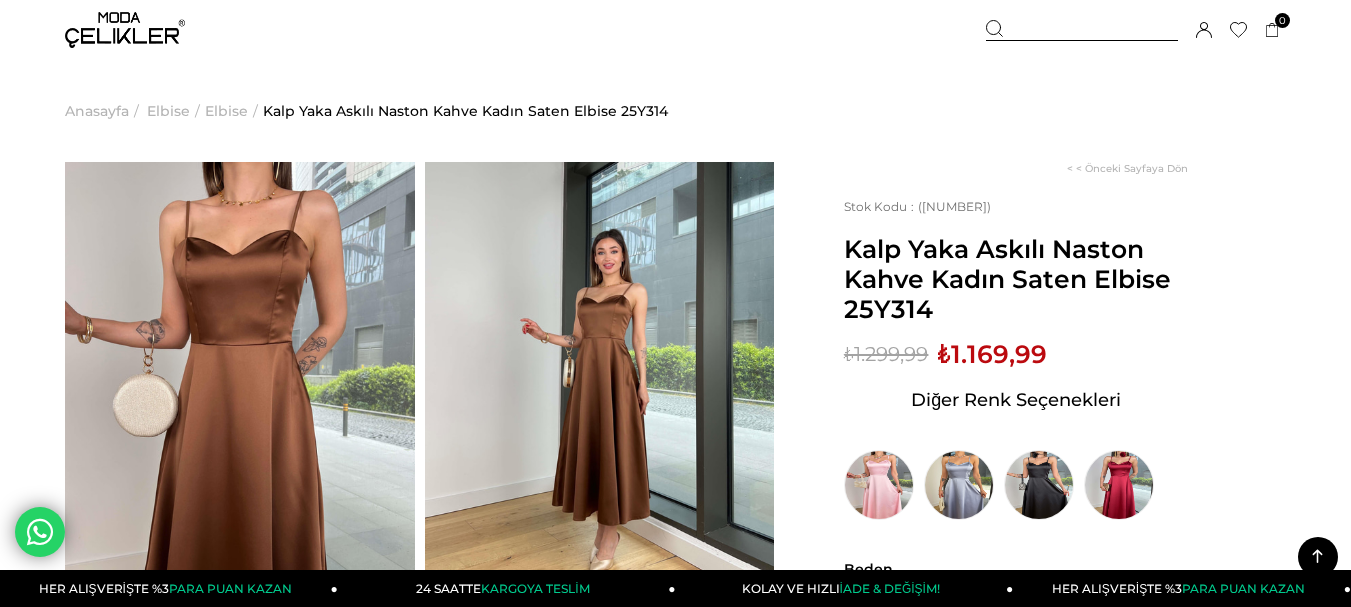 scroll, scrollTop: 300, scrollLeft: 0, axis: vertical 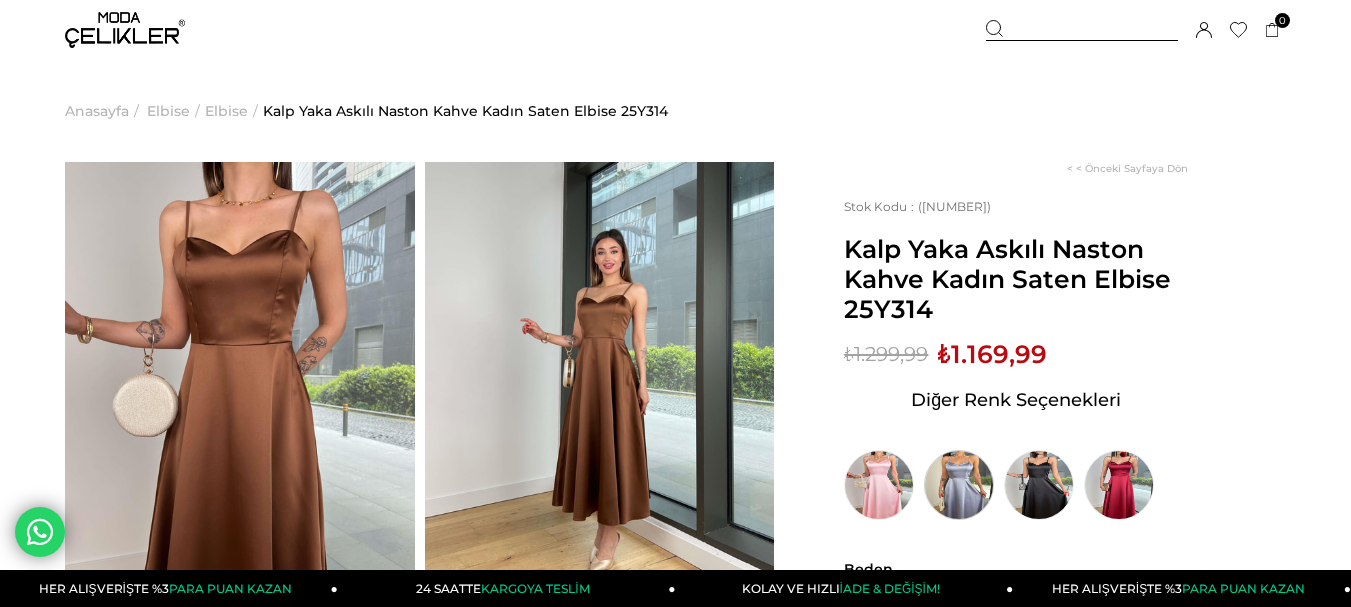 click at bounding box center [959, 485] 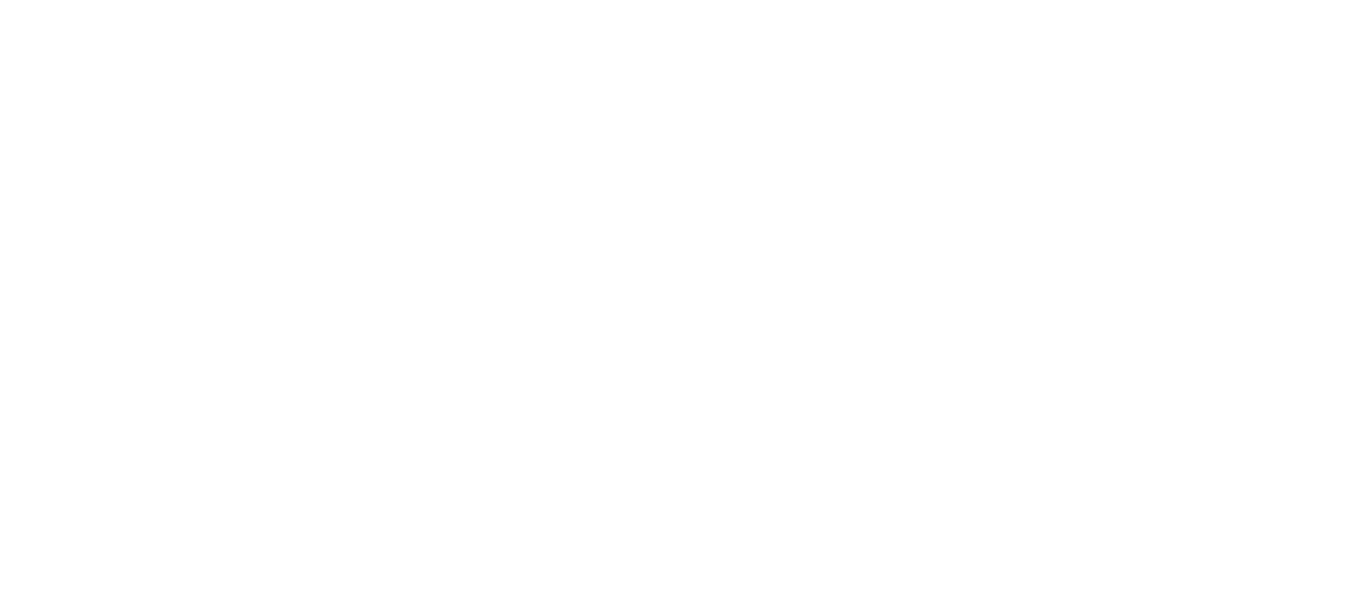 scroll, scrollTop: 0, scrollLeft: 0, axis: both 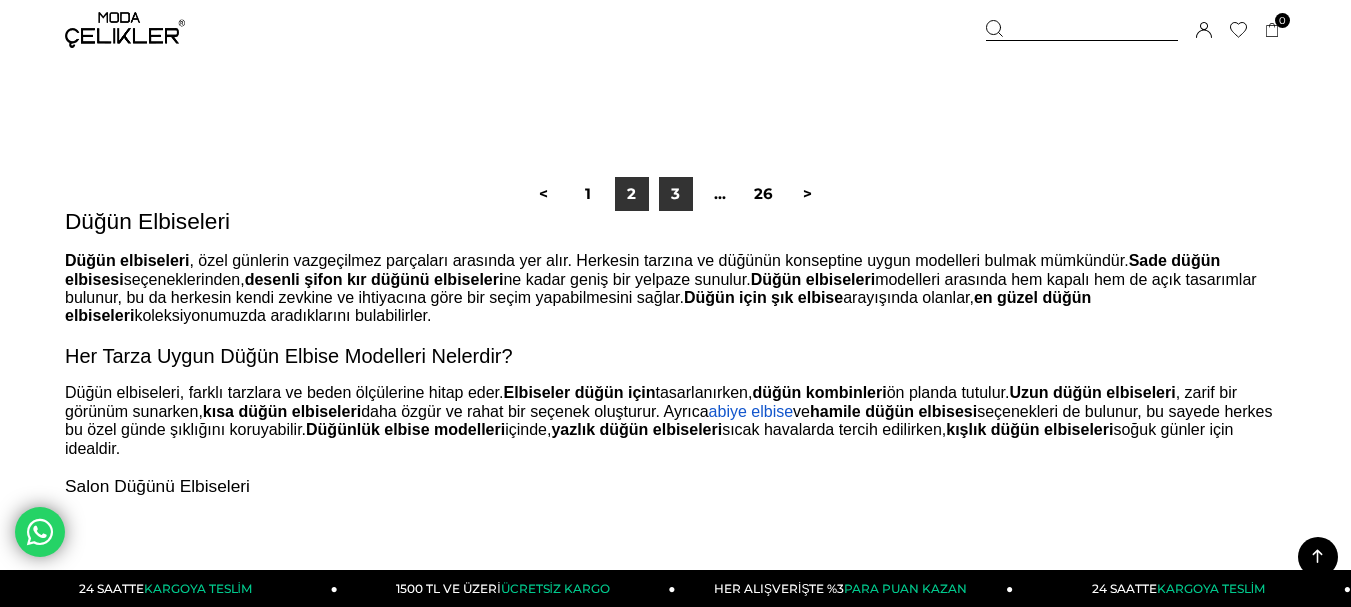 click on "3" at bounding box center [676, 194] 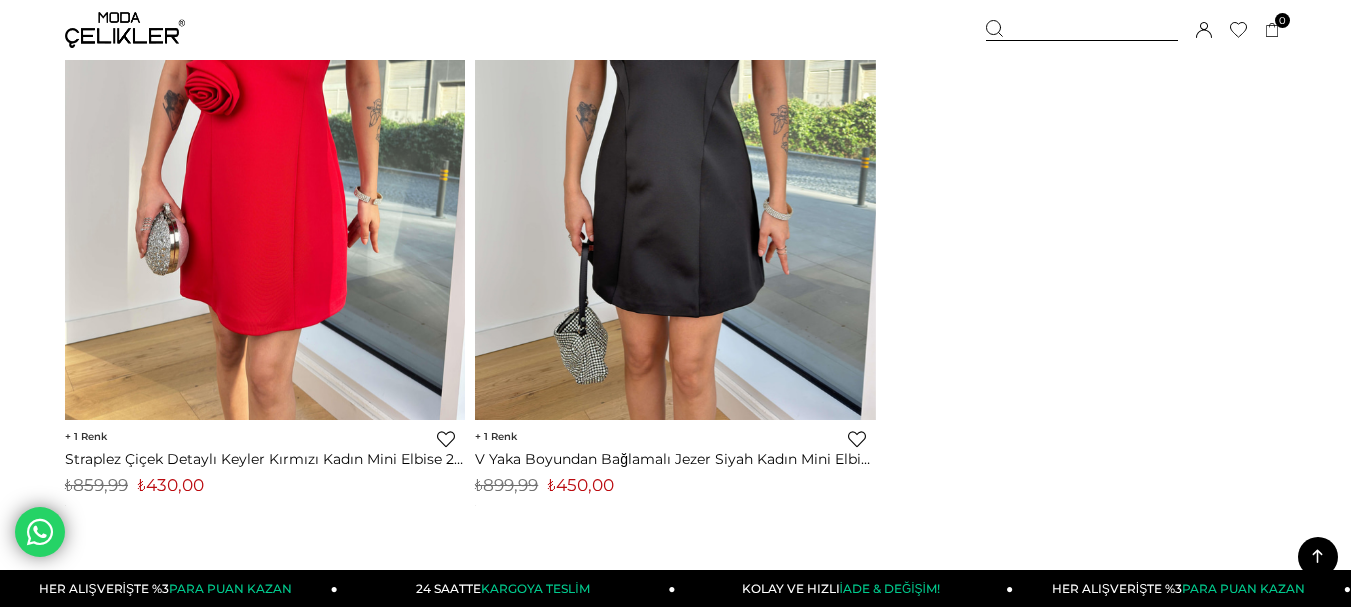 scroll, scrollTop: 19000, scrollLeft: 0, axis: vertical 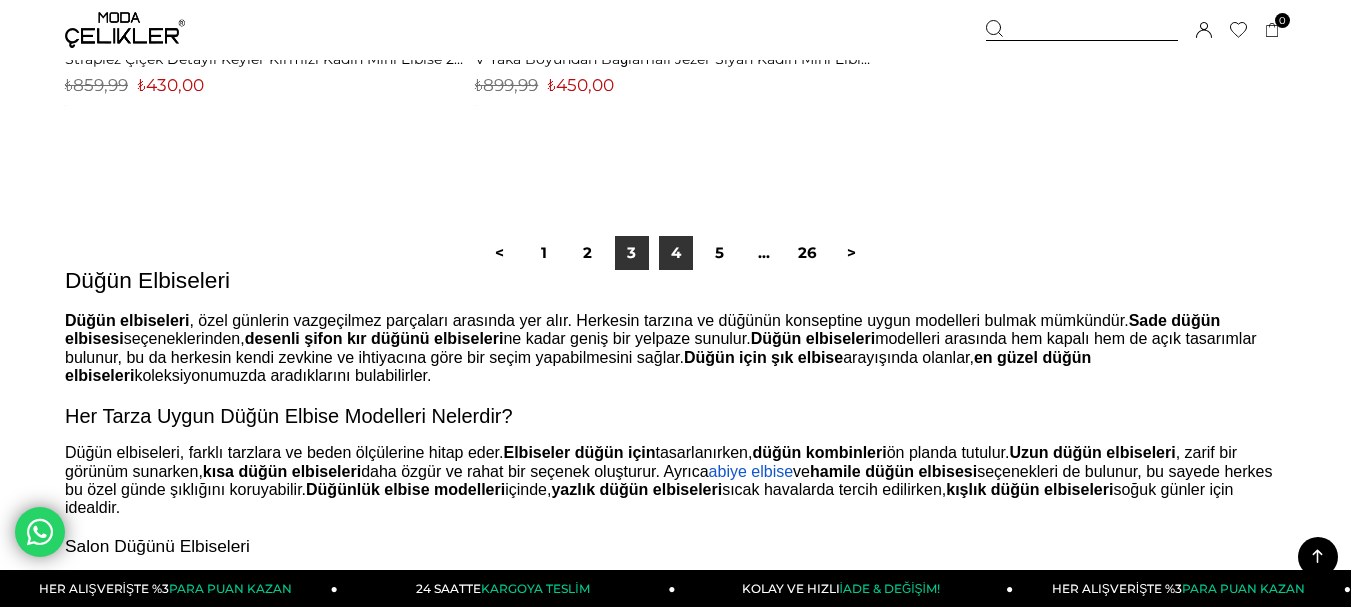 click on "4" at bounding box center (676, 253) 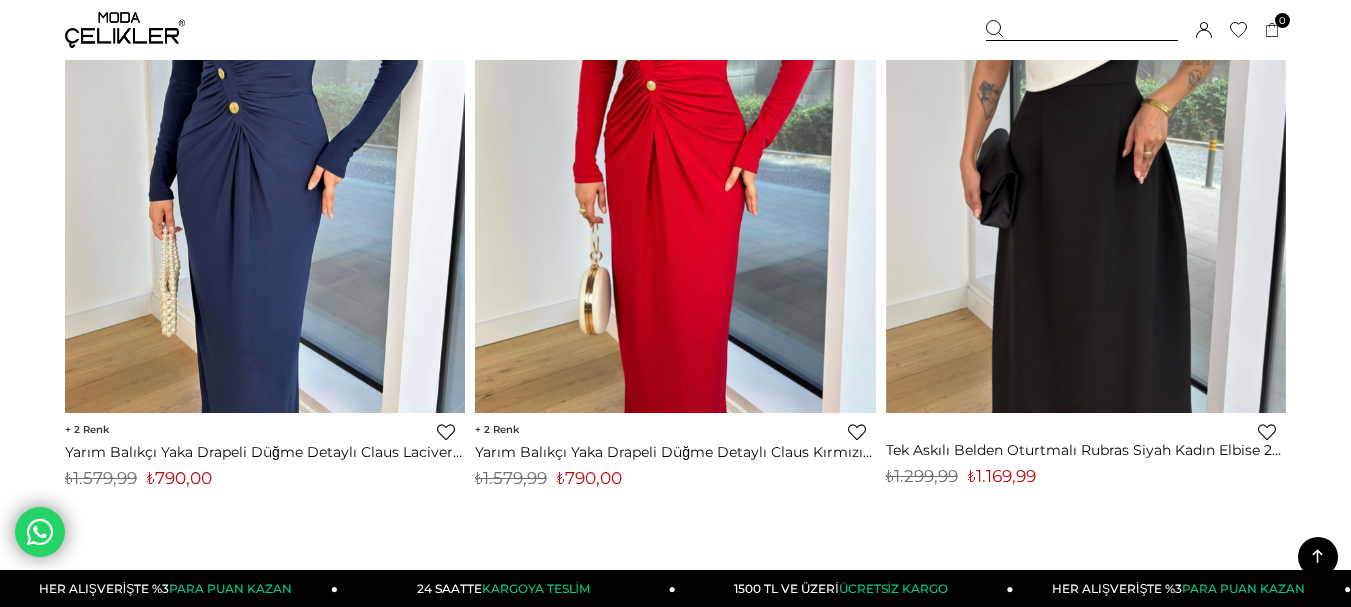 scroll, scrollTop: 4600, scrollLeft: 0, axis: vertical 